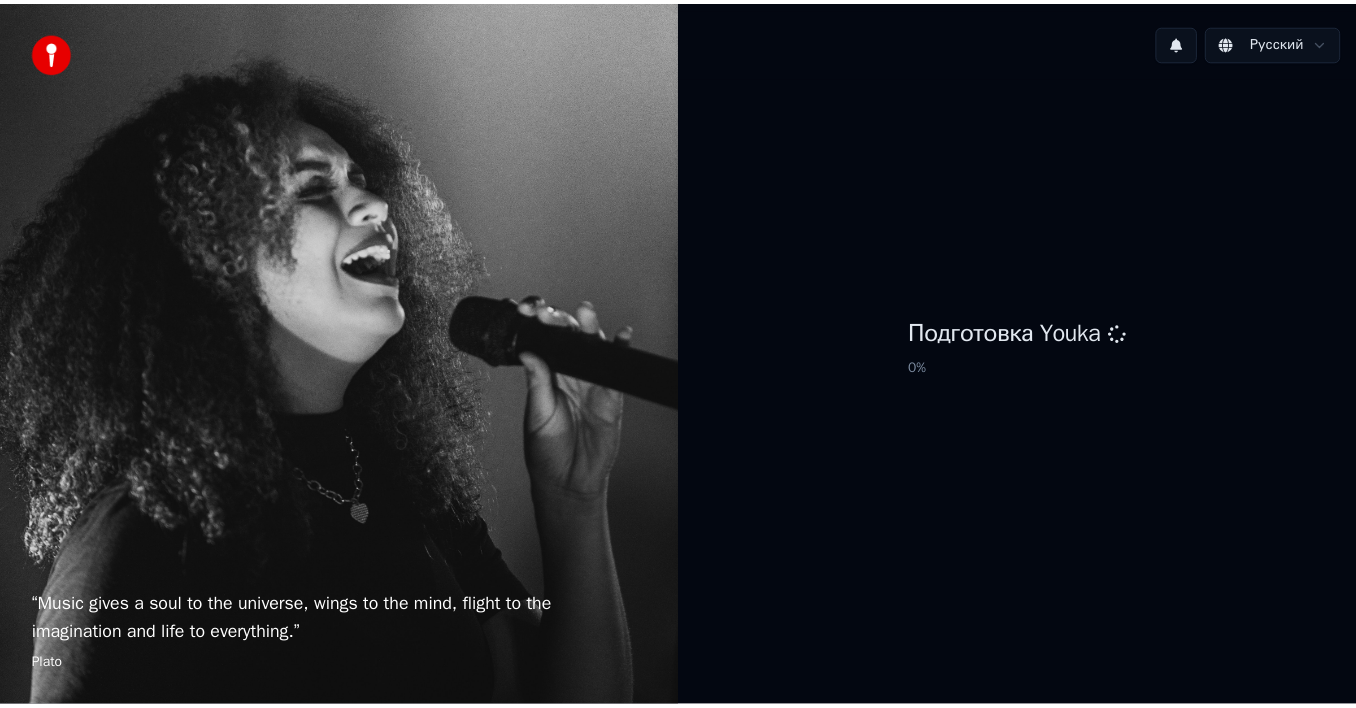 scroll, scrollTop: 0, scrollLeft: 0, axis: both 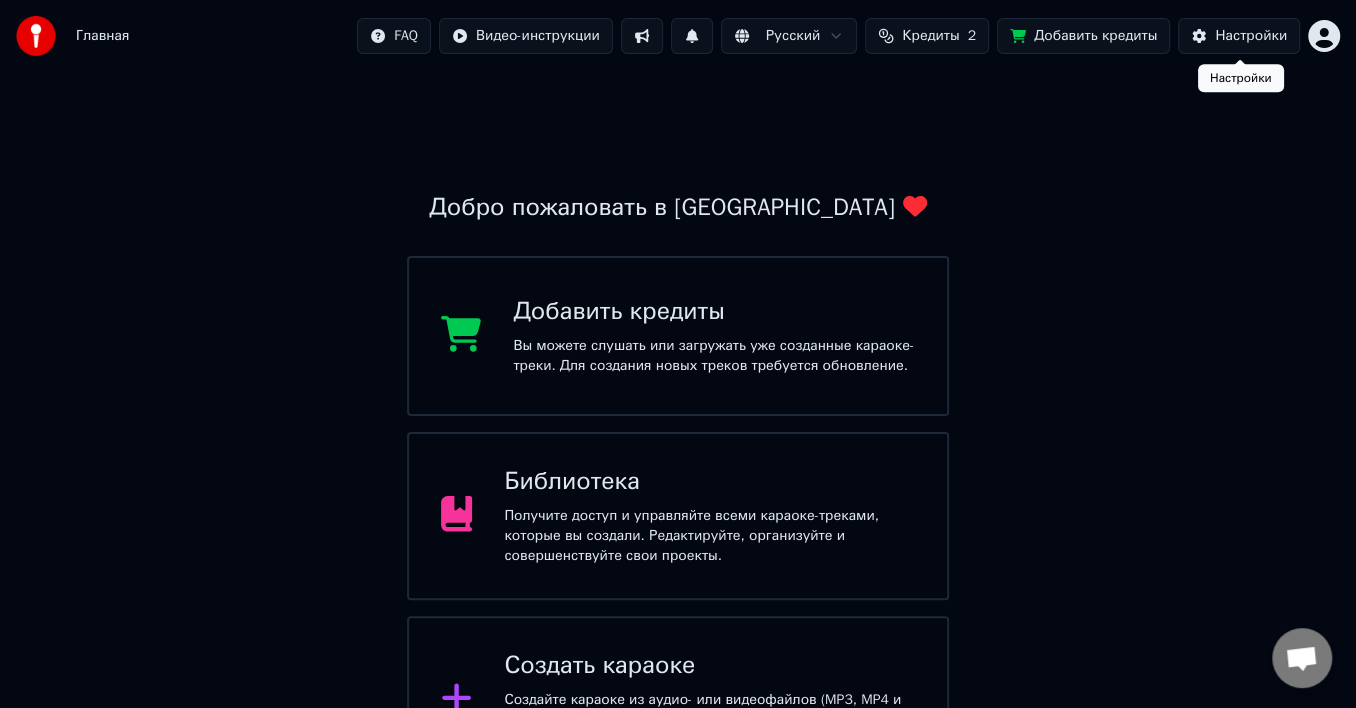 click on "Главная FAQ Видео-инструкции Русский Кредиты 2 Добавить кредиты Настройки Добро пожаловать в Youka Добавить кредиты Вы можете слушать или загружать уже созданные караоке-треки. Для создания новых треков требуется обновление. Библиотека Получите доступ и управляйте всеми караоке-треками, которые вы создали. Редактируйте, организуйте и совершенствуйте свои проекты. Создать караоке Создайте караоке из аудио- или видеофайлов (MP3, MP4 и других), или вставьте URL, чтобы мгновенно создать караоке-видео с синхронизированными текстами. Настройки Настройки" at bounding box center (678, 392) 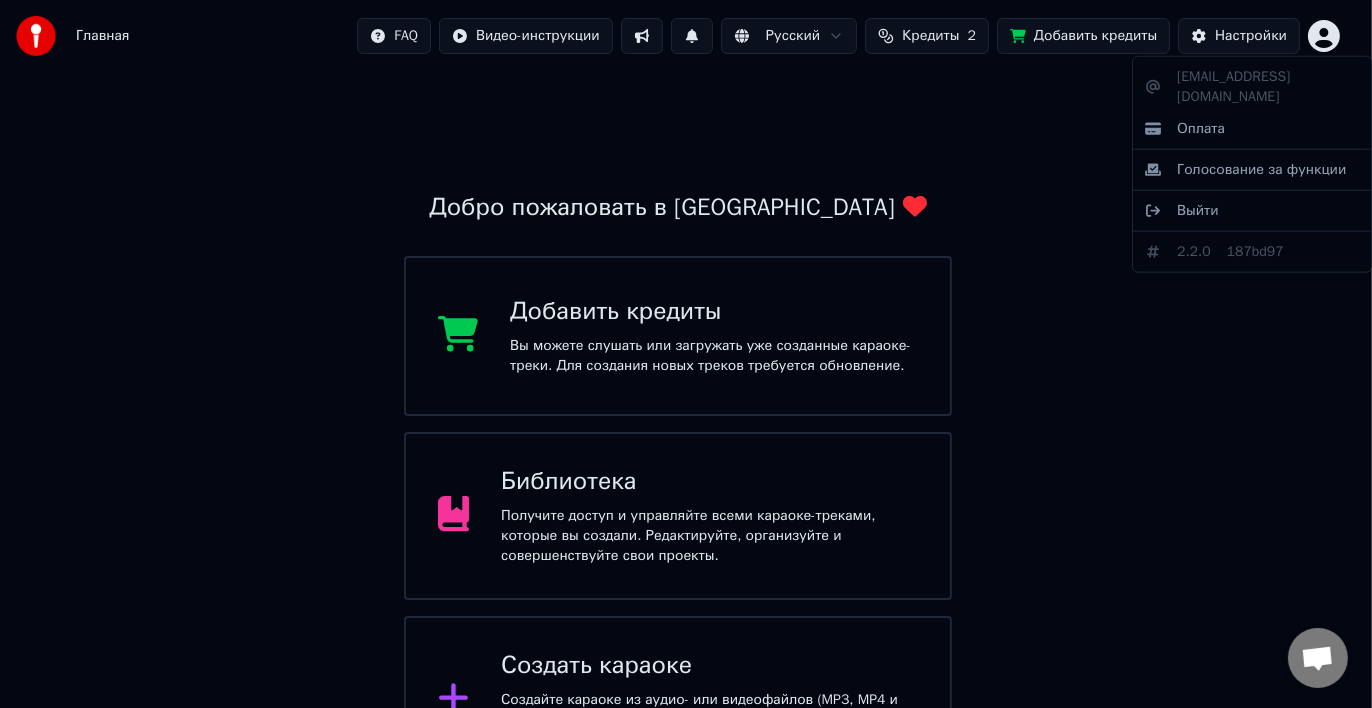 click on "[EMAIL_ADDRESS][DOMAIN_NAME] Оплата Голосование за функции Выйти 2.2.0 187bd97" at bounding box center (1252, 164) 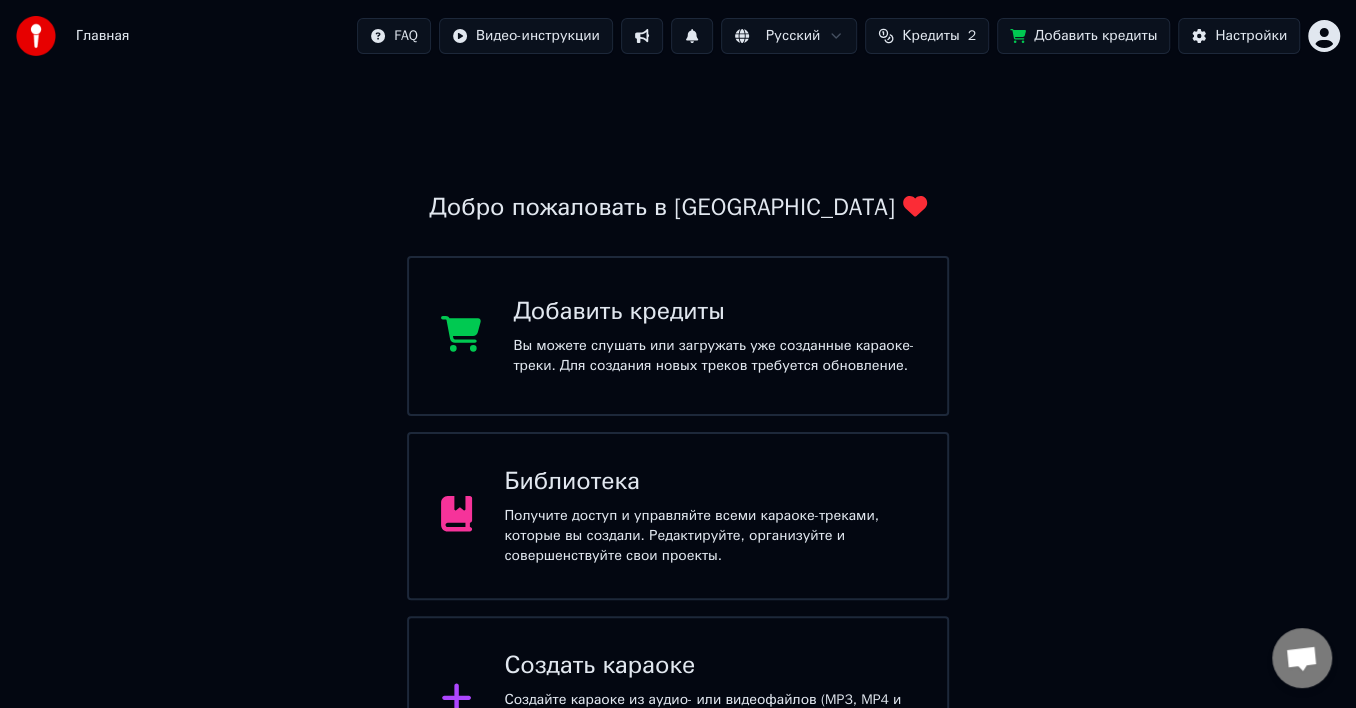 click on "Кредиты 2" at bounding box center (927, 36) 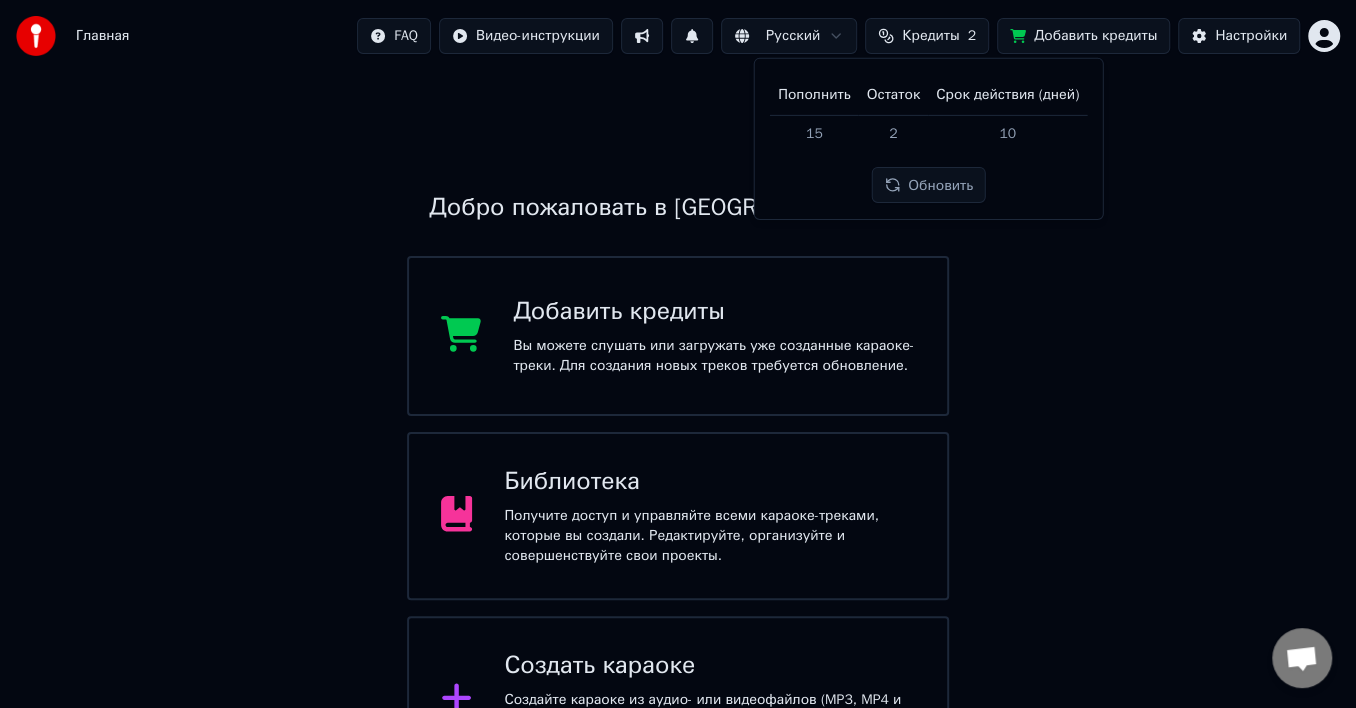 click on "Обновить" at bounding box center [928, 185] 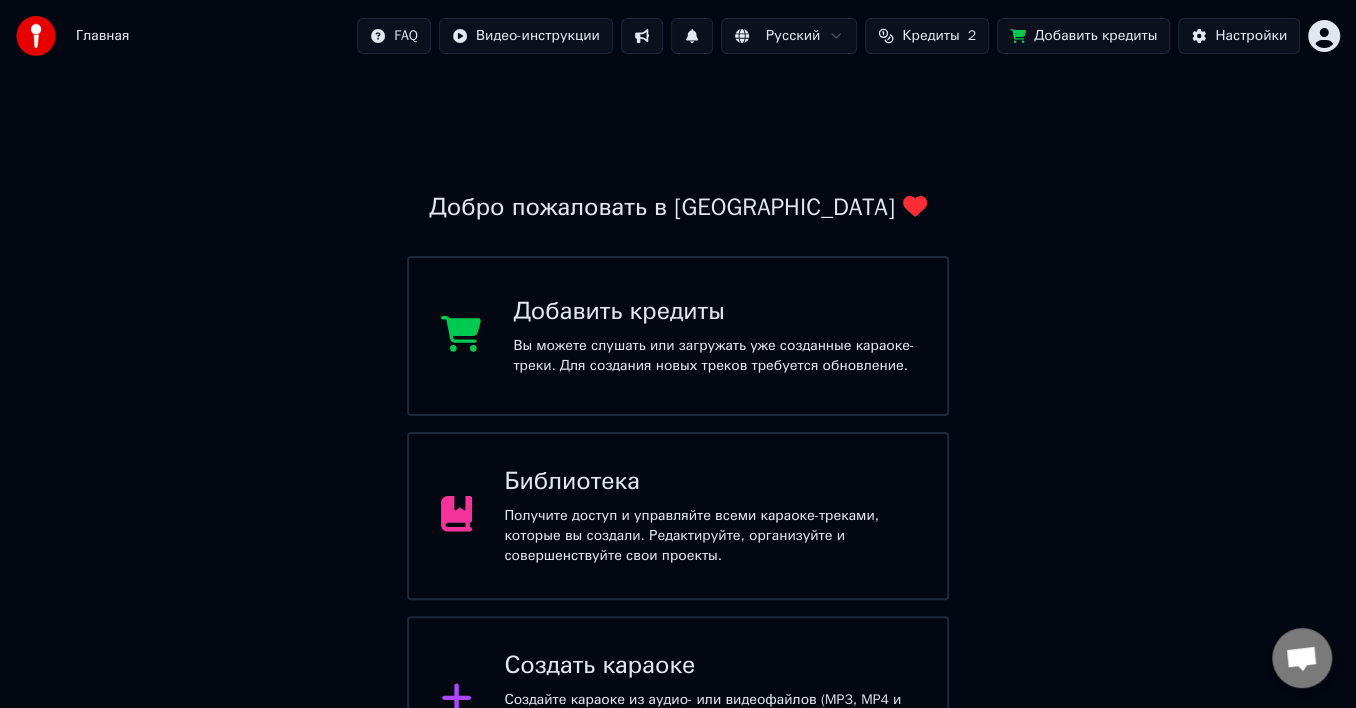 click on "Кредиты" at bounding box center [930, 36] 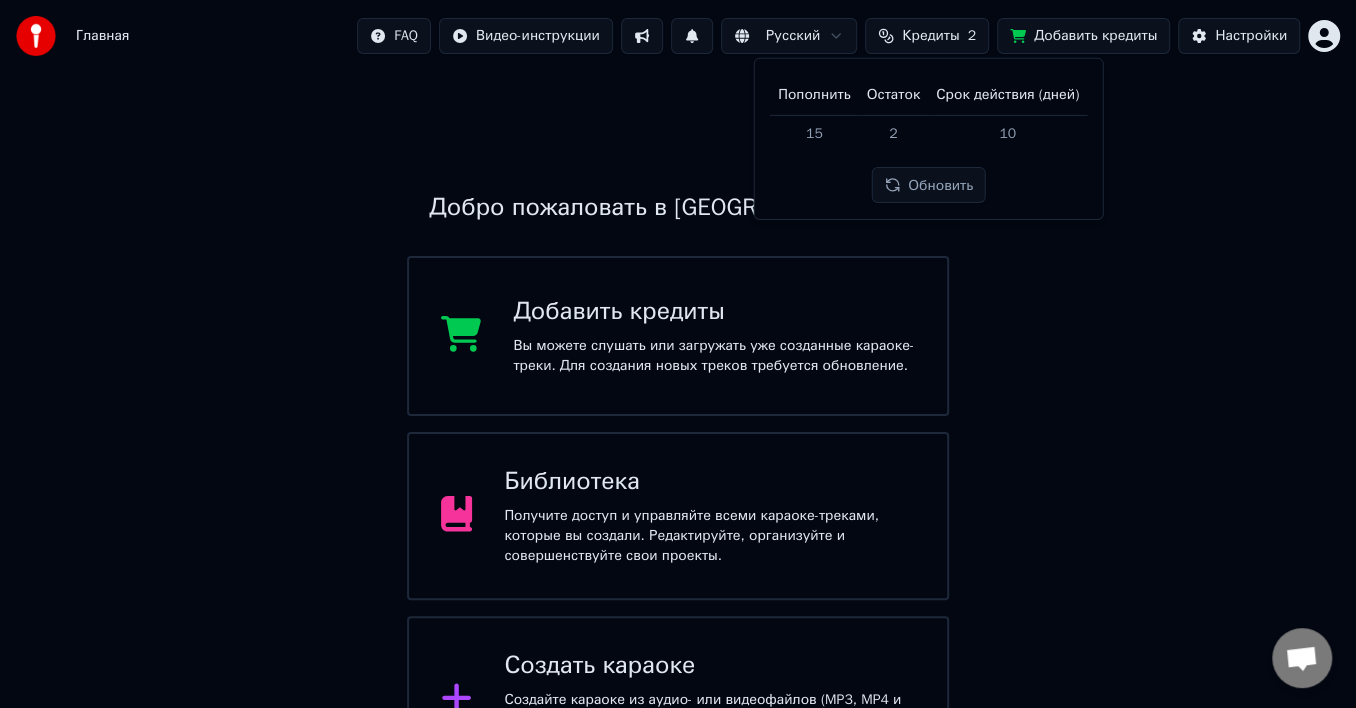 click on "Срок действия (дней)" at bounding box center (1007, 95) 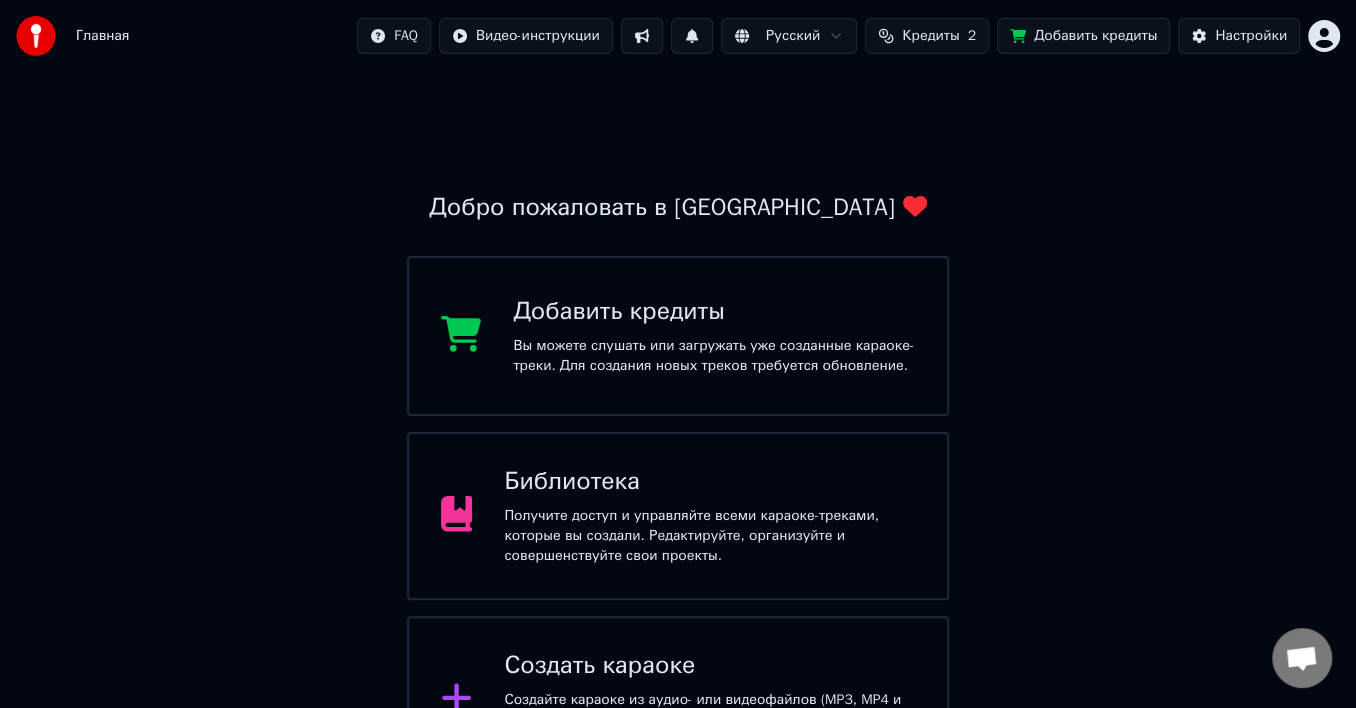 click on "Кредиты" at bounding box center [930, 36] 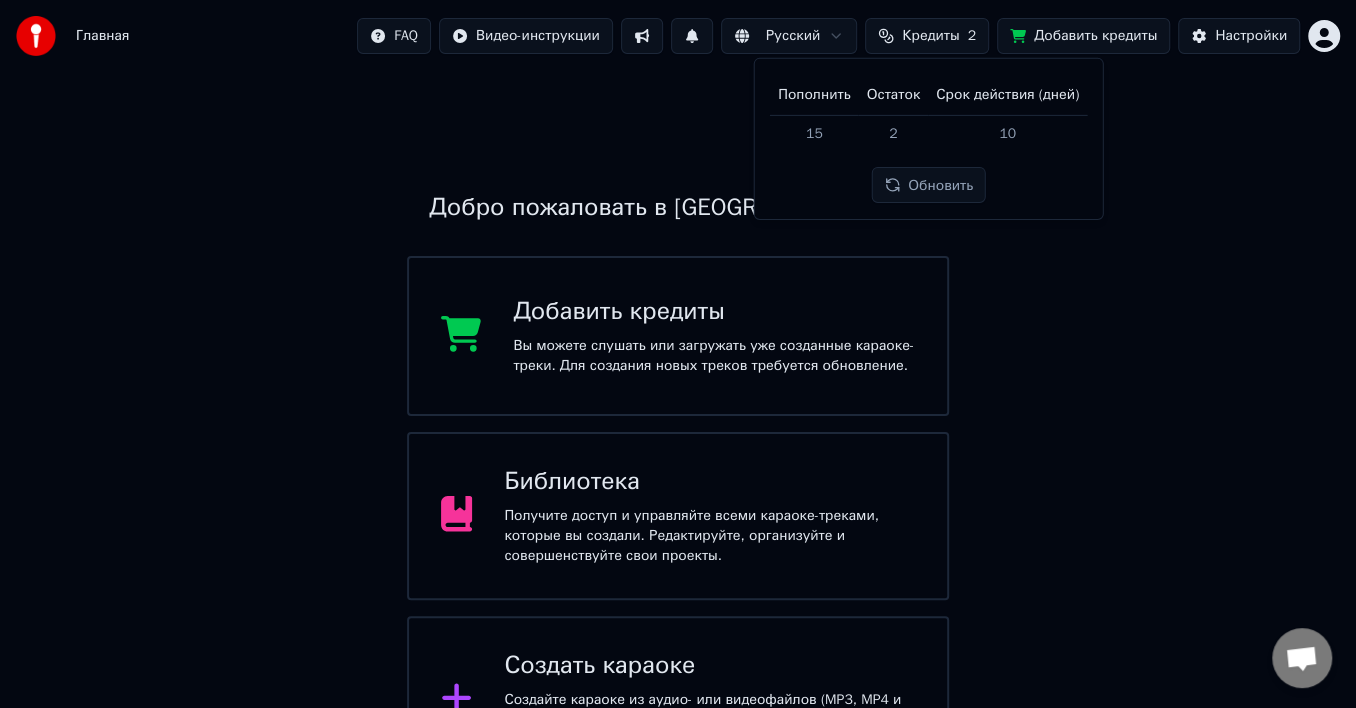 click on "Остаток" at bounding box center (893, 95) 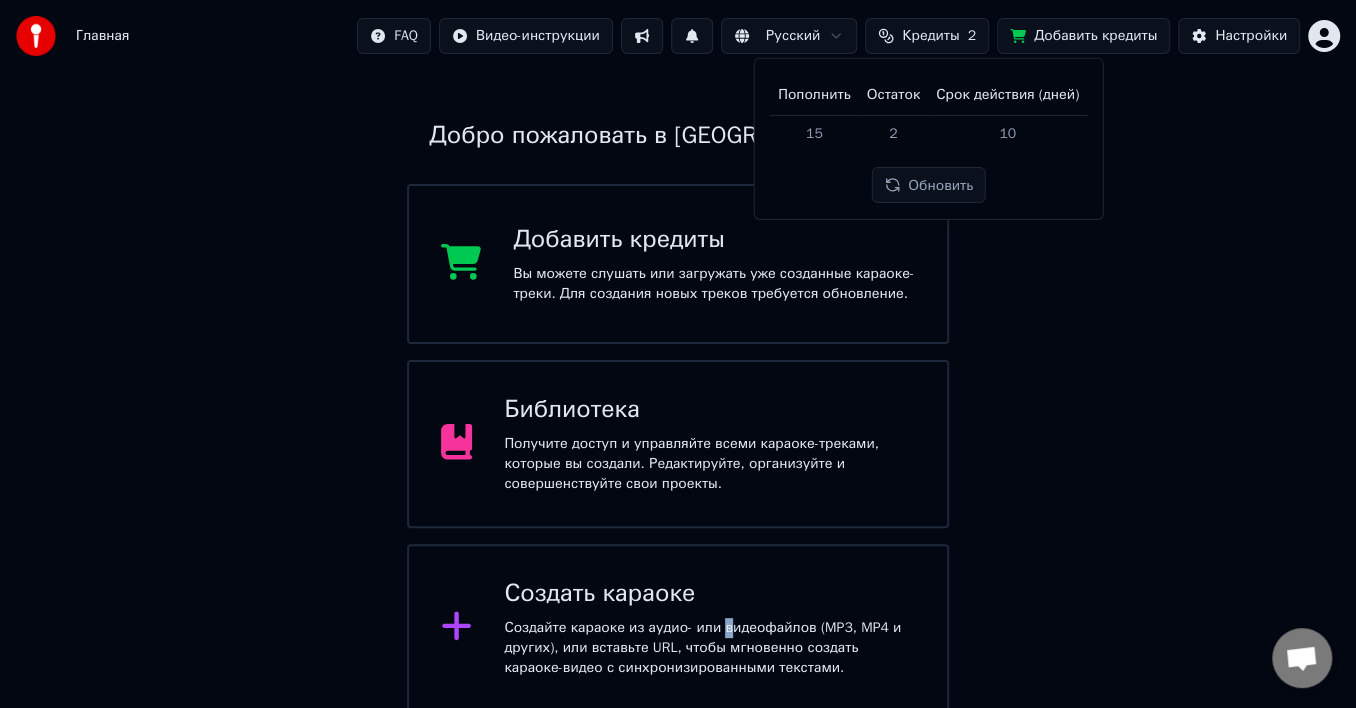 click on "Создайте караоке из аудио- или видеофайлов (MP3, MP4 и других), или вставьте URL, чтобы мгновенно создать караоке-видео с синхронизированными текстами." at bounding box center [709, 648] 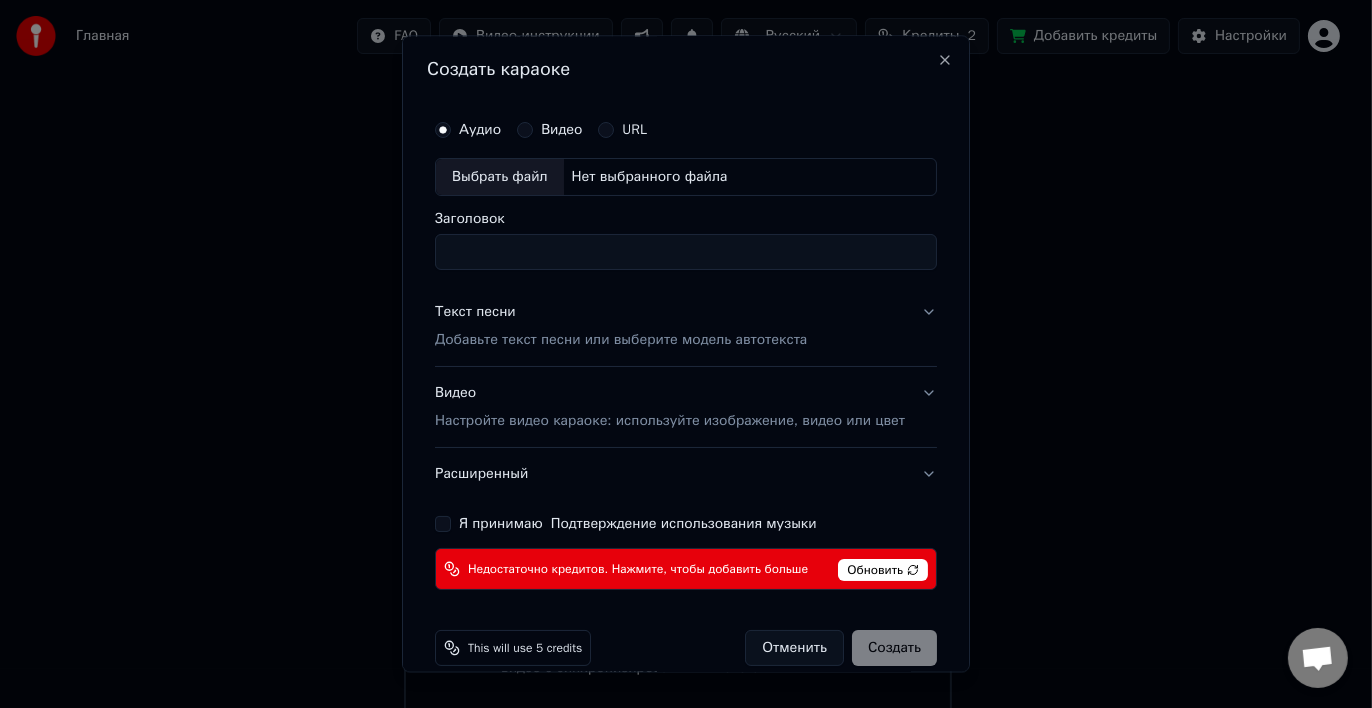 click on "Обновить" at bounding box center (883, 570) 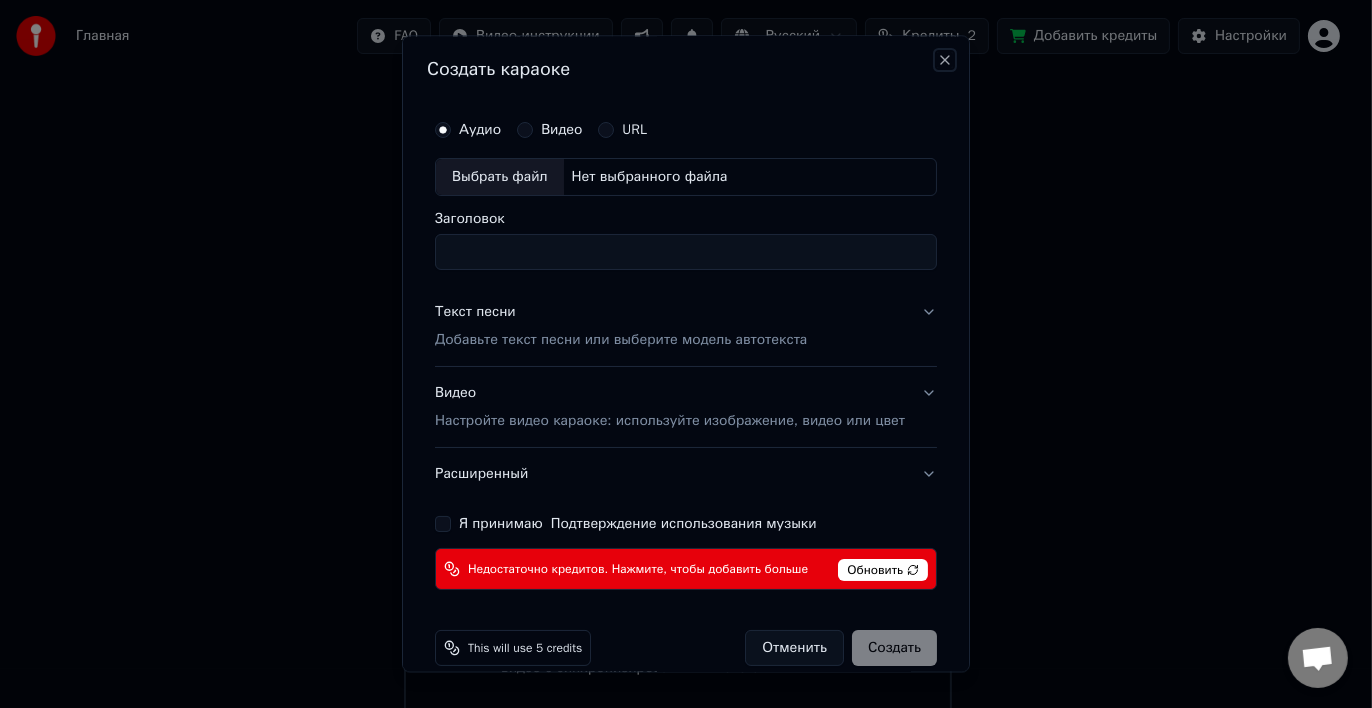 click on "Close" at bounding box center (945, 60) 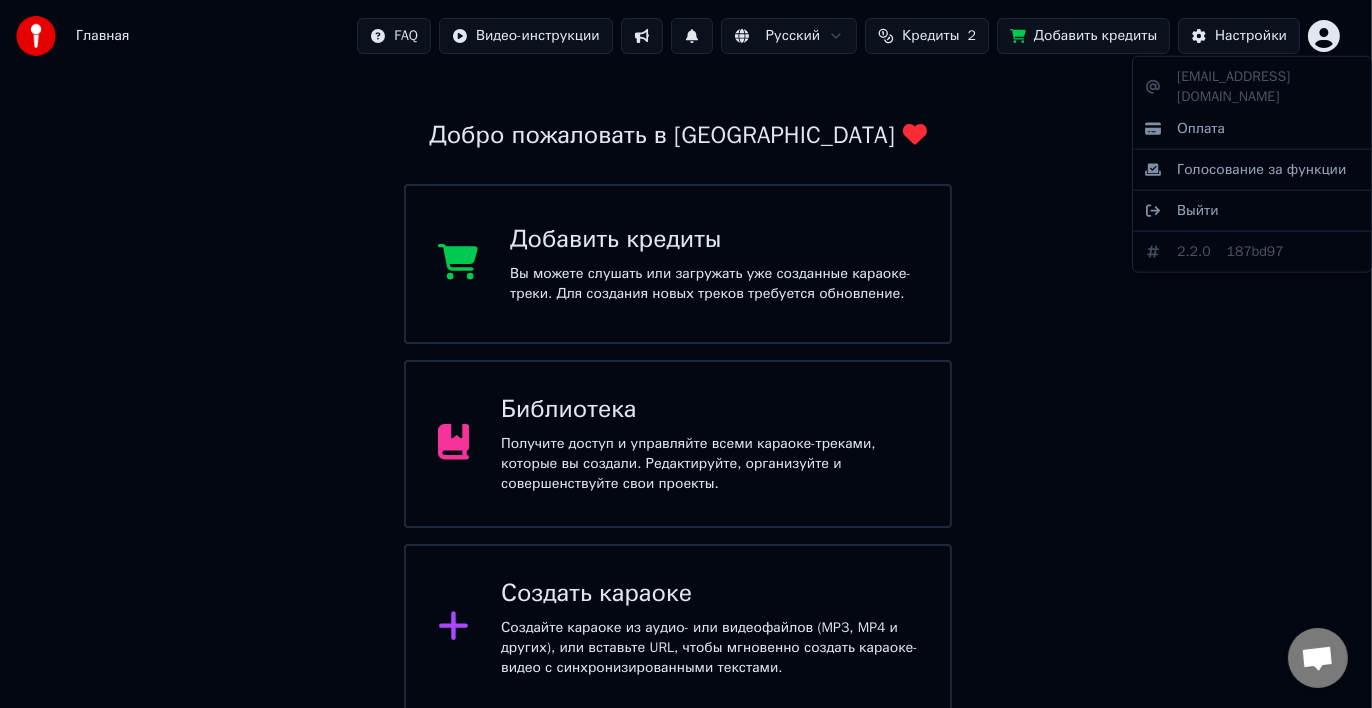 click on "Главная FAQ Видео-инструкции Русский Кредиты 2 Добавить кредиты Настройки Добро пожаловать в Youka Добавить кредиты Вы можете слушать или загружать уже созданные караоке-треки. Для создания новых треков требуется обновление. Библиотека Получите доступ и управляйте всеми караоке-треками, которые вы создали. Редактируйте, организуйте и совершенствуйте свои проекты. Создать караоке Создайте караоке из аудио- или видеофайлов (MP3, MP4 и других), или вставьте URL, чтобы мгновенно создать караоке-видео с синхронизированными текстами. [EMAIL_ADDRESS][DOMAIN_NAME] Оплата Выйти 2.2.0" at bounding box center [686, 320] 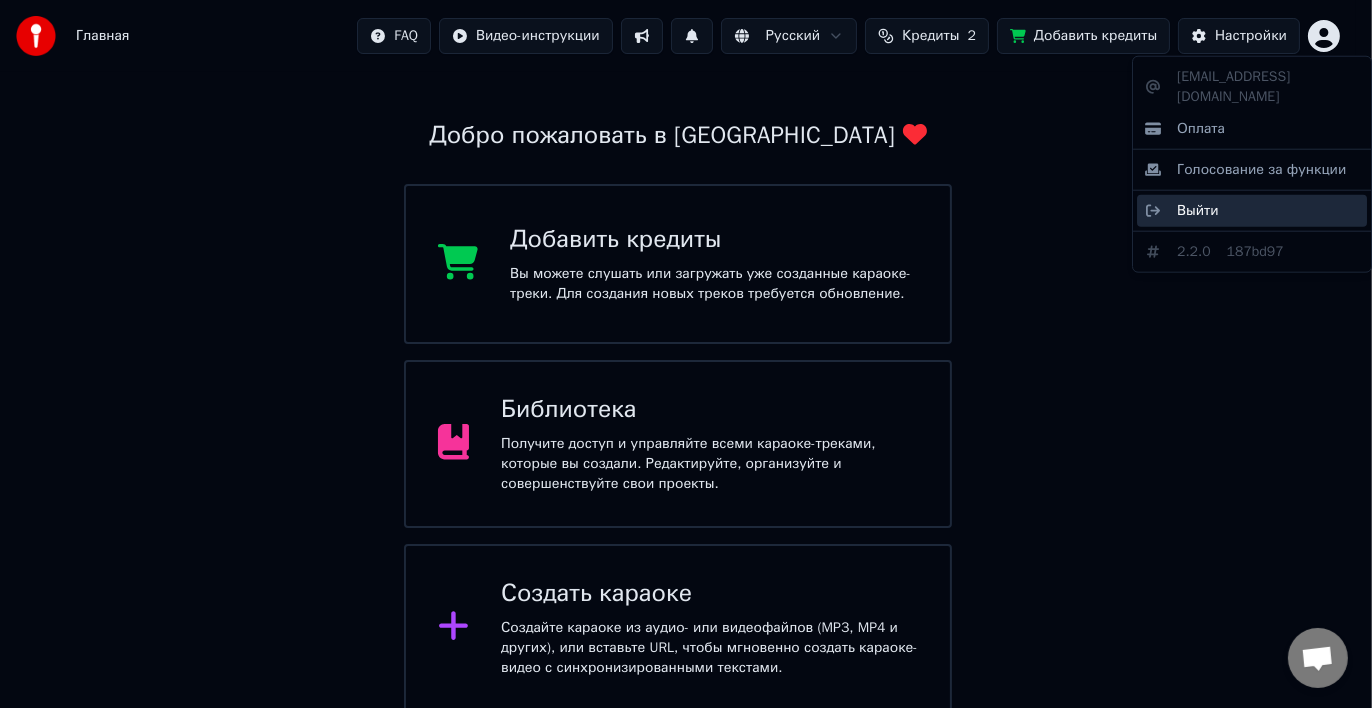 click on "Выйти" at bounding box center [1198, 211] 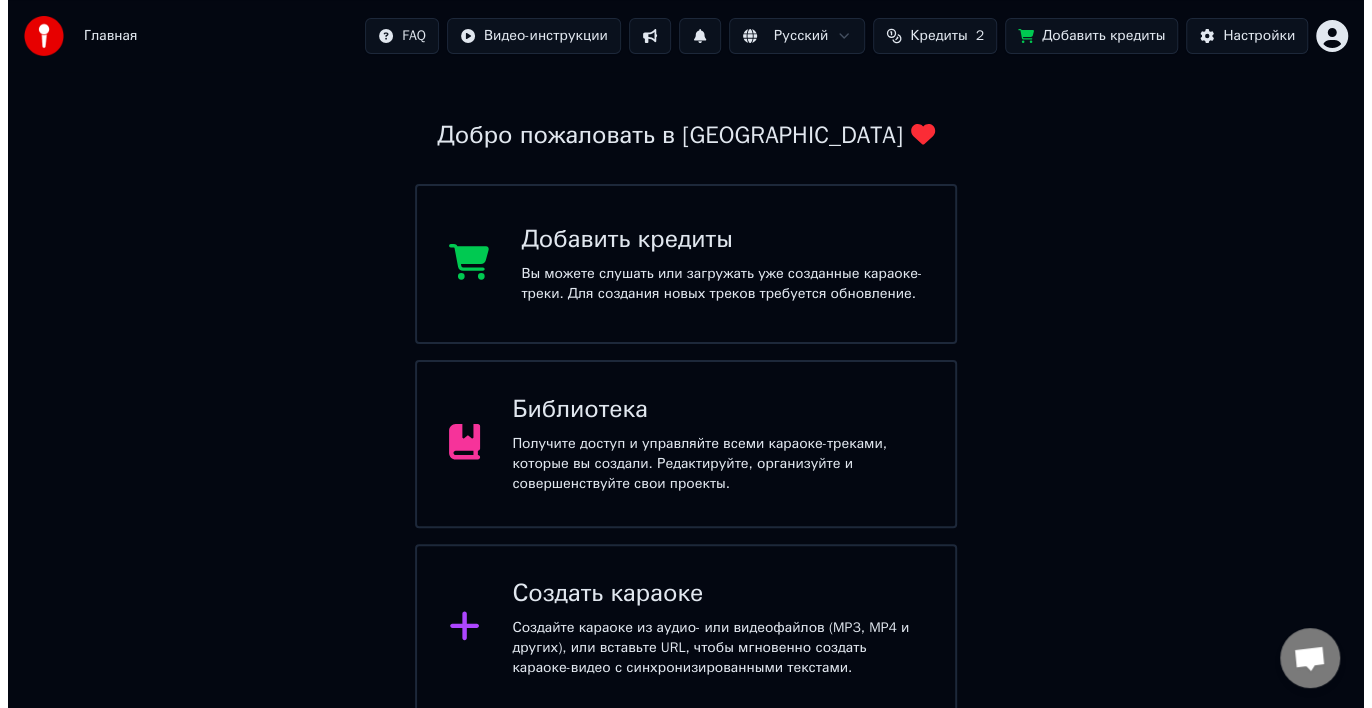 scroll, scrollTop: 0, scrollLeft: 0, axis: both 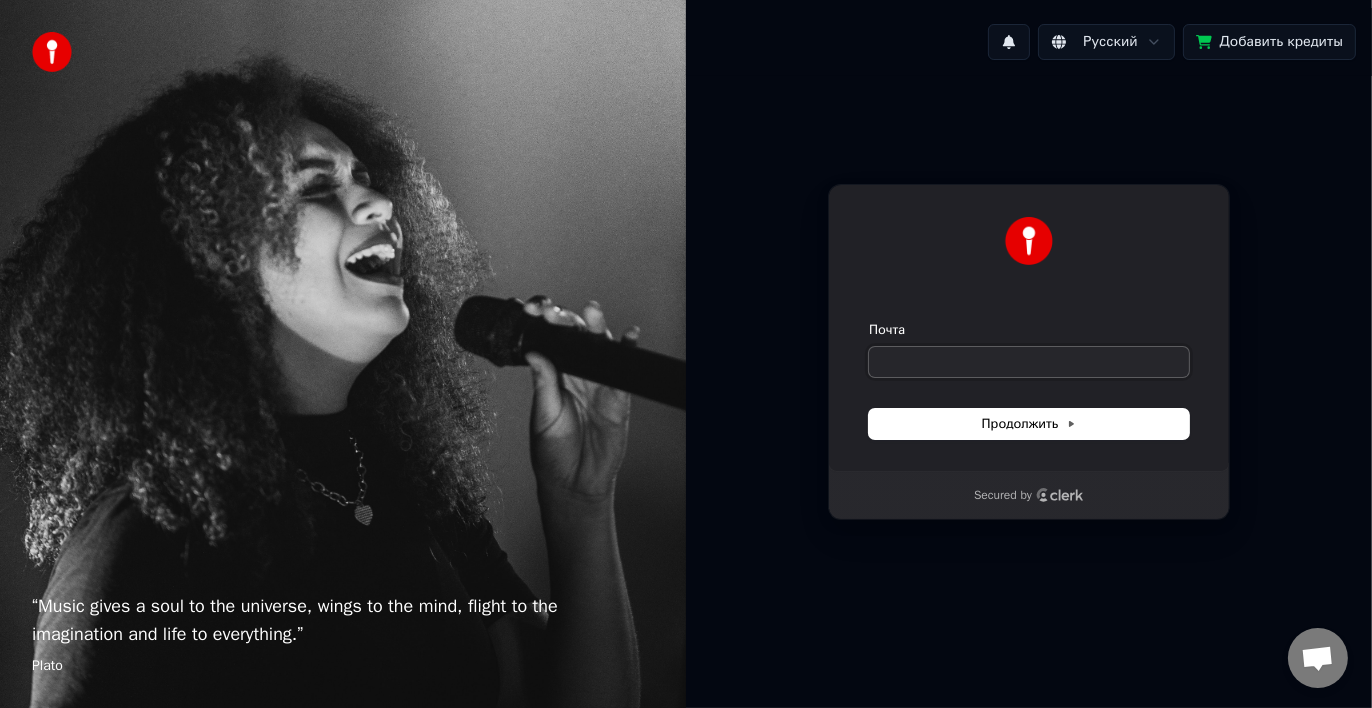 click on "Почта" at bounding box center [1029, 362] 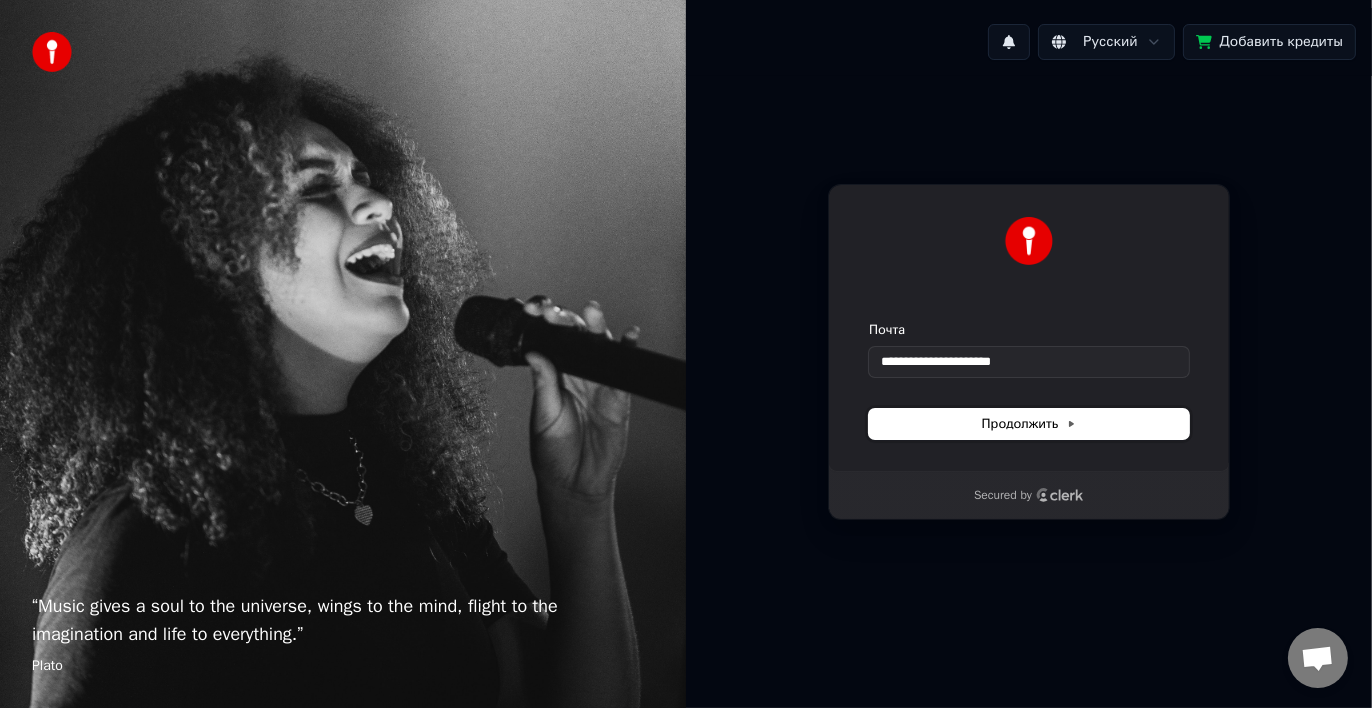 click on "Продолжить" at bounding box center [1029, 424] 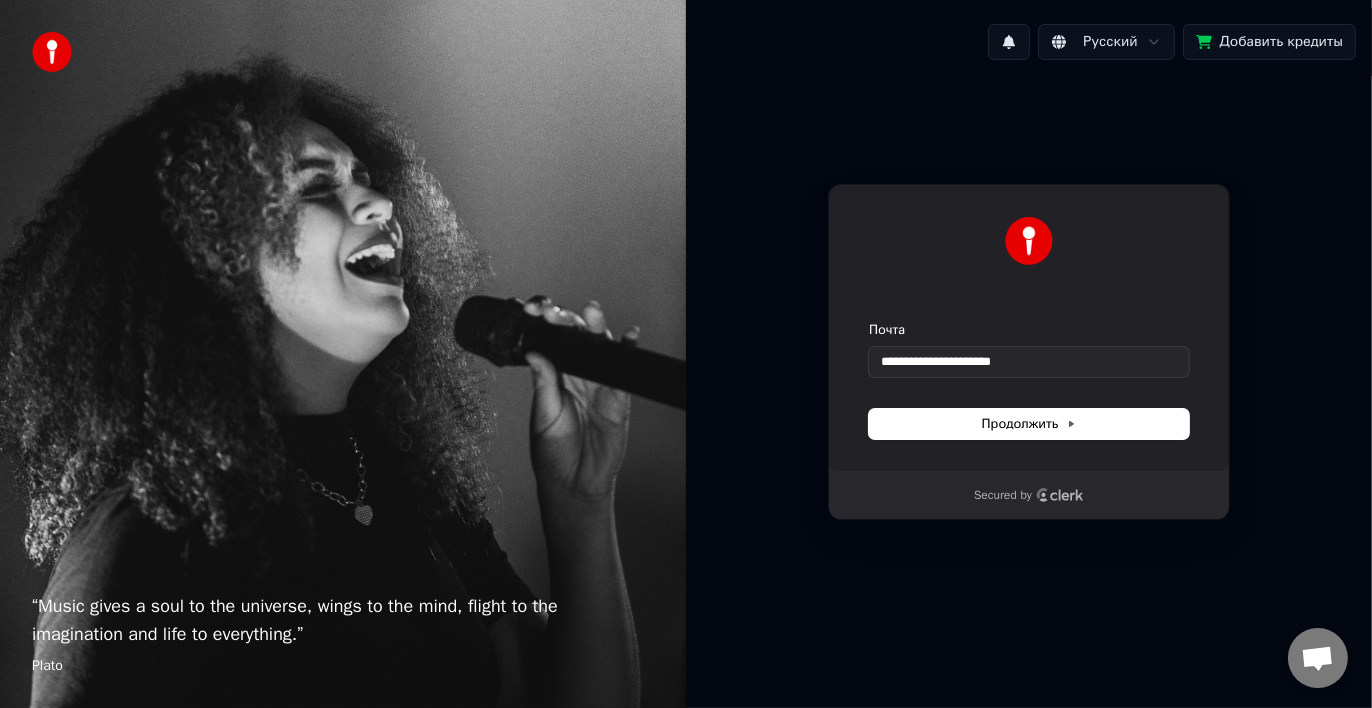 type on "**********" 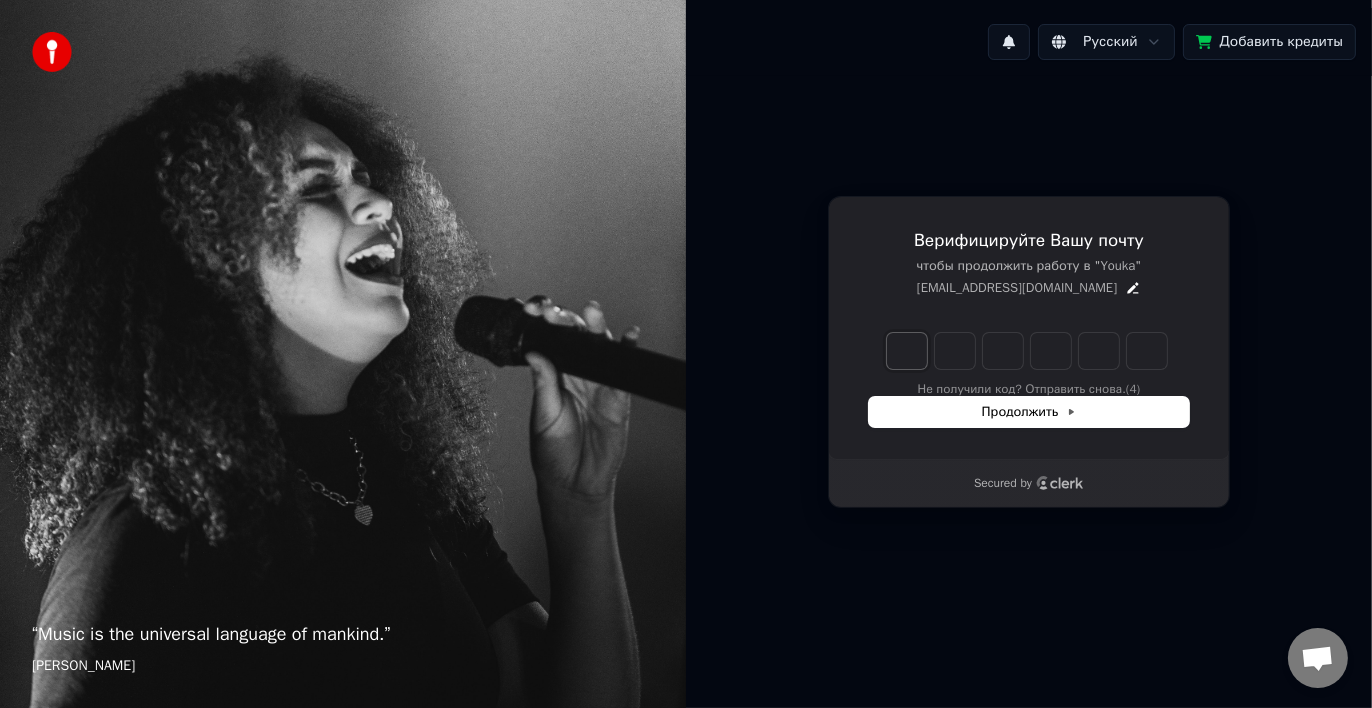 type on "*" 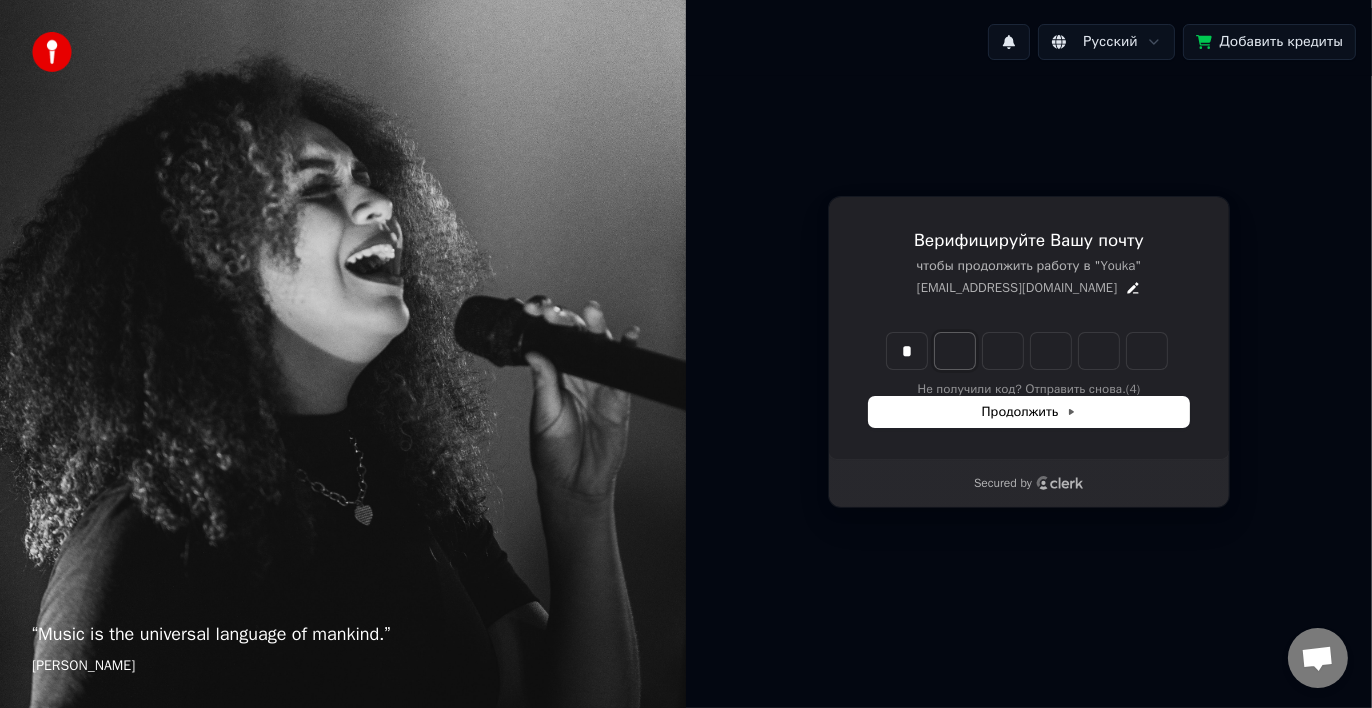 type on "*" 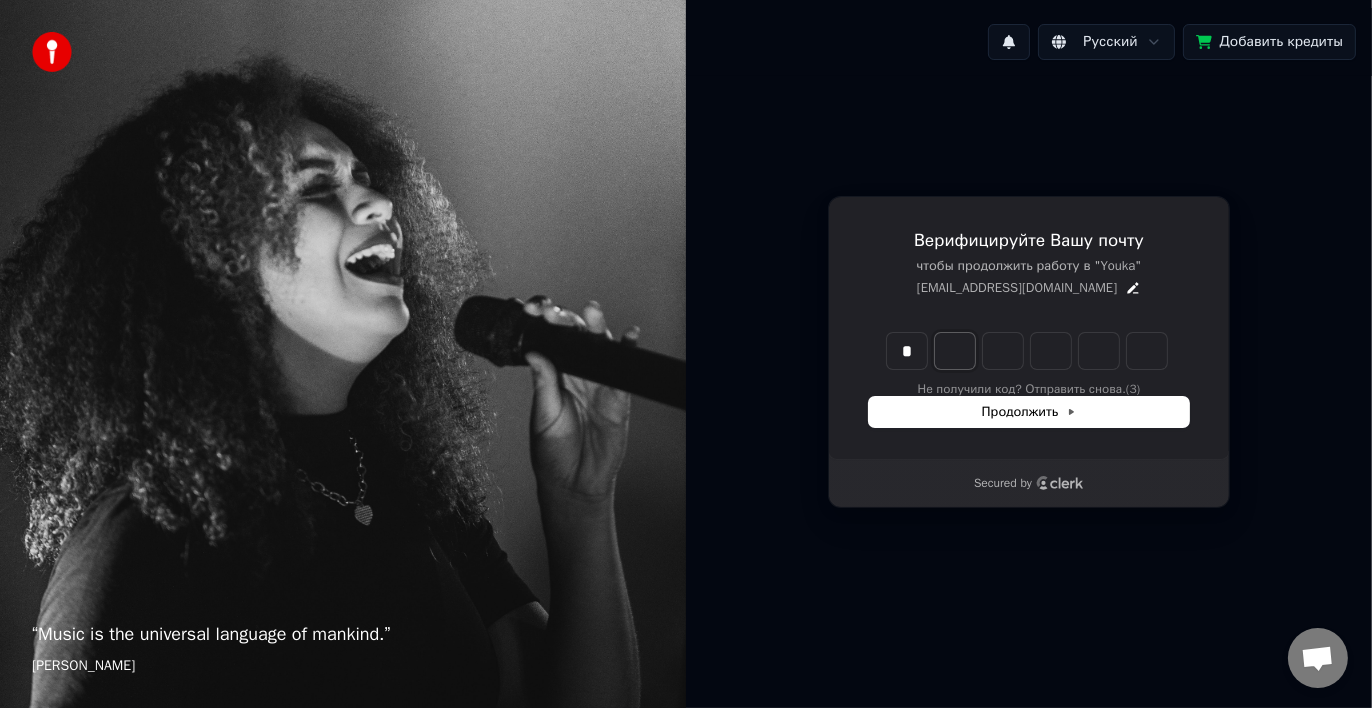 type on "*" 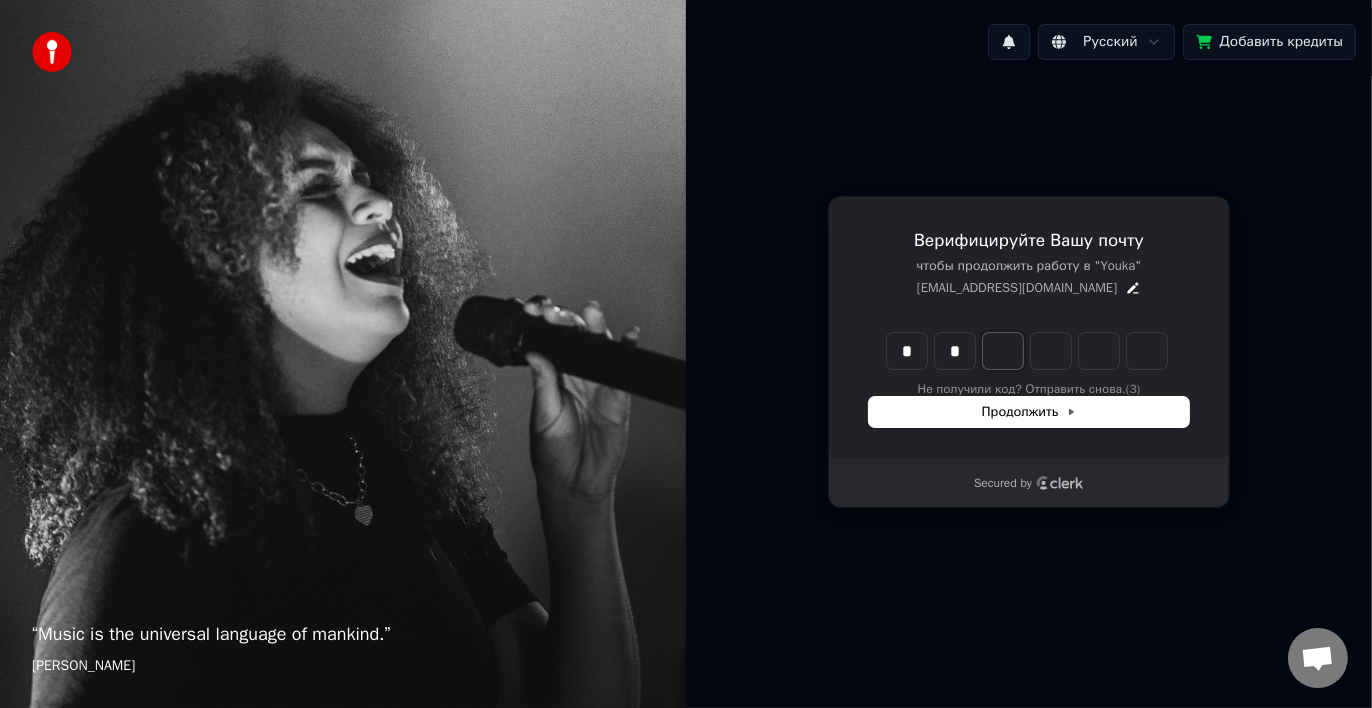 type on "**" 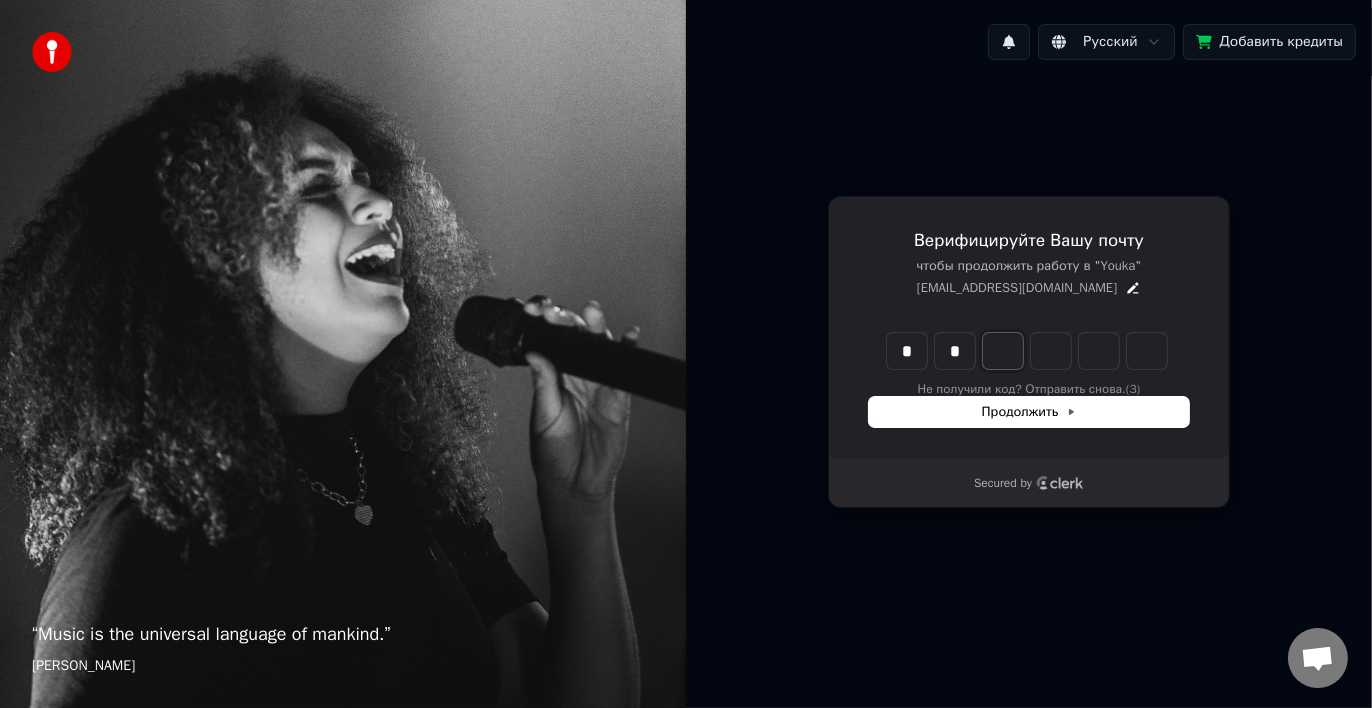type on "*" 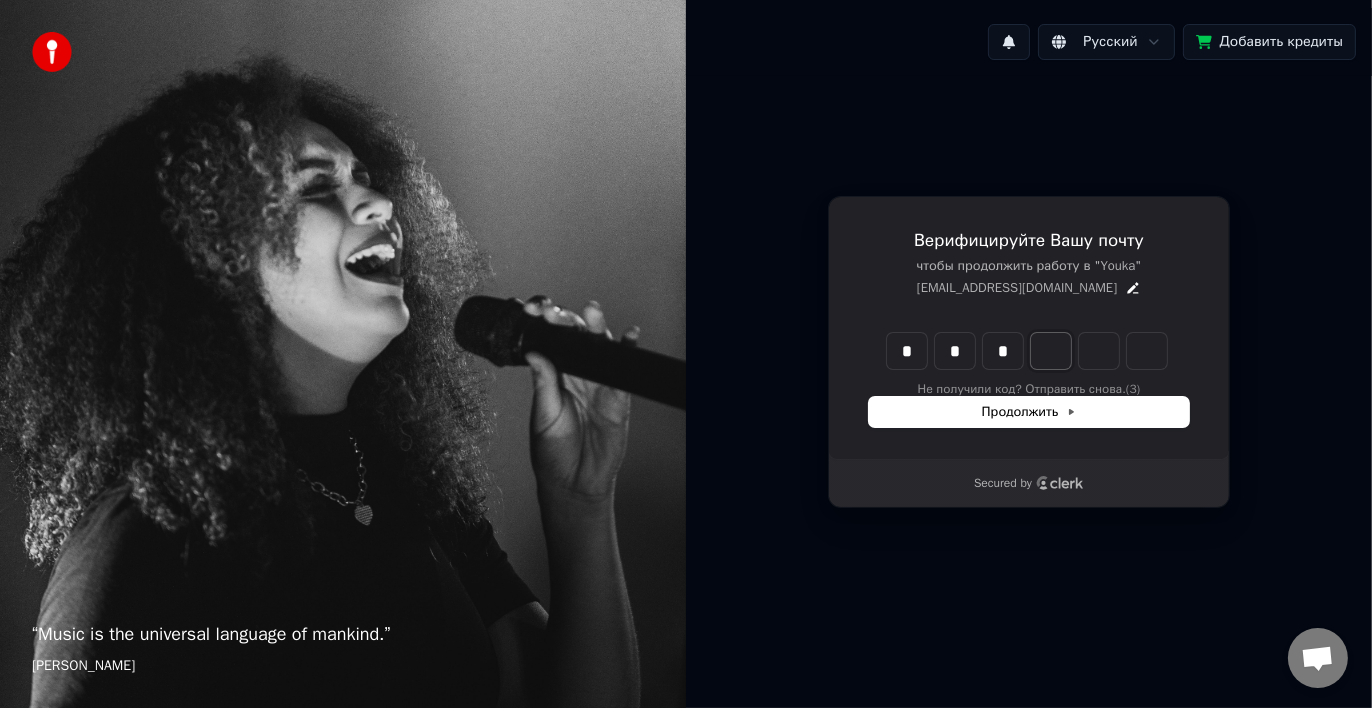 type on "***" 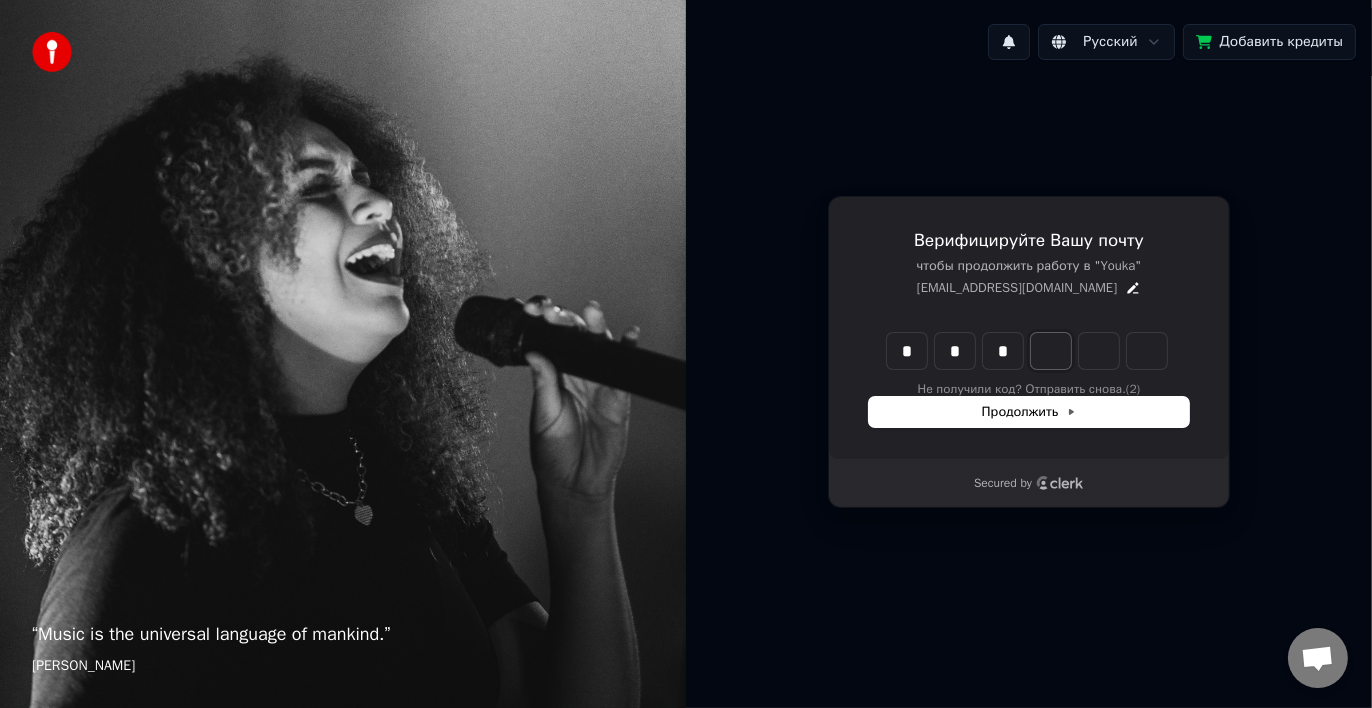 type on "*" 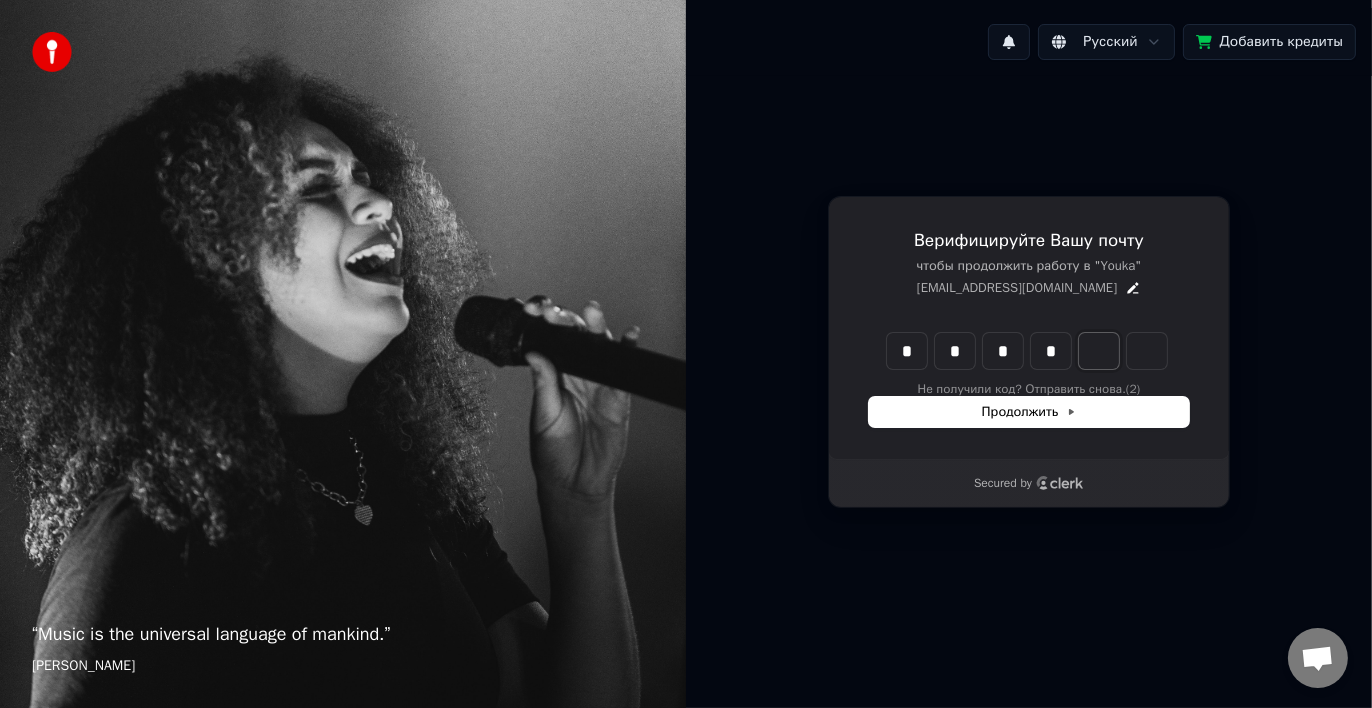 type on "****" 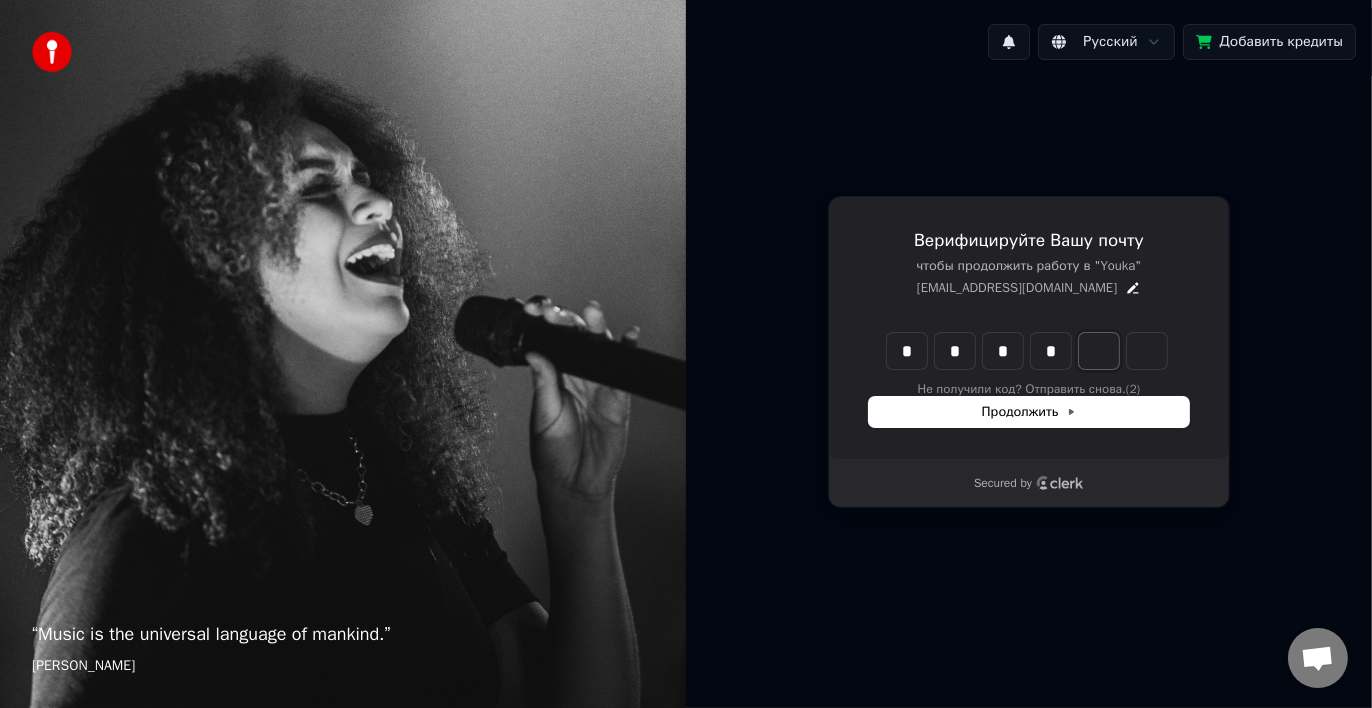type on "*" 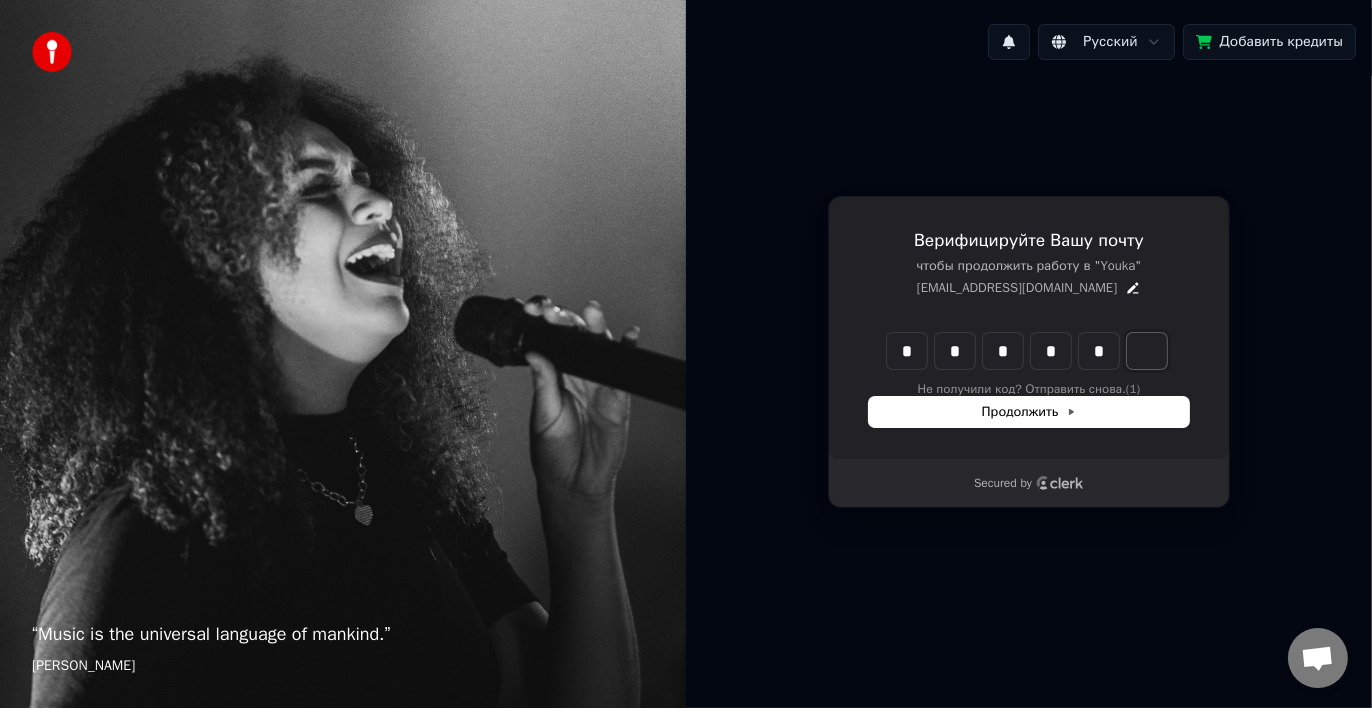 type on "******" 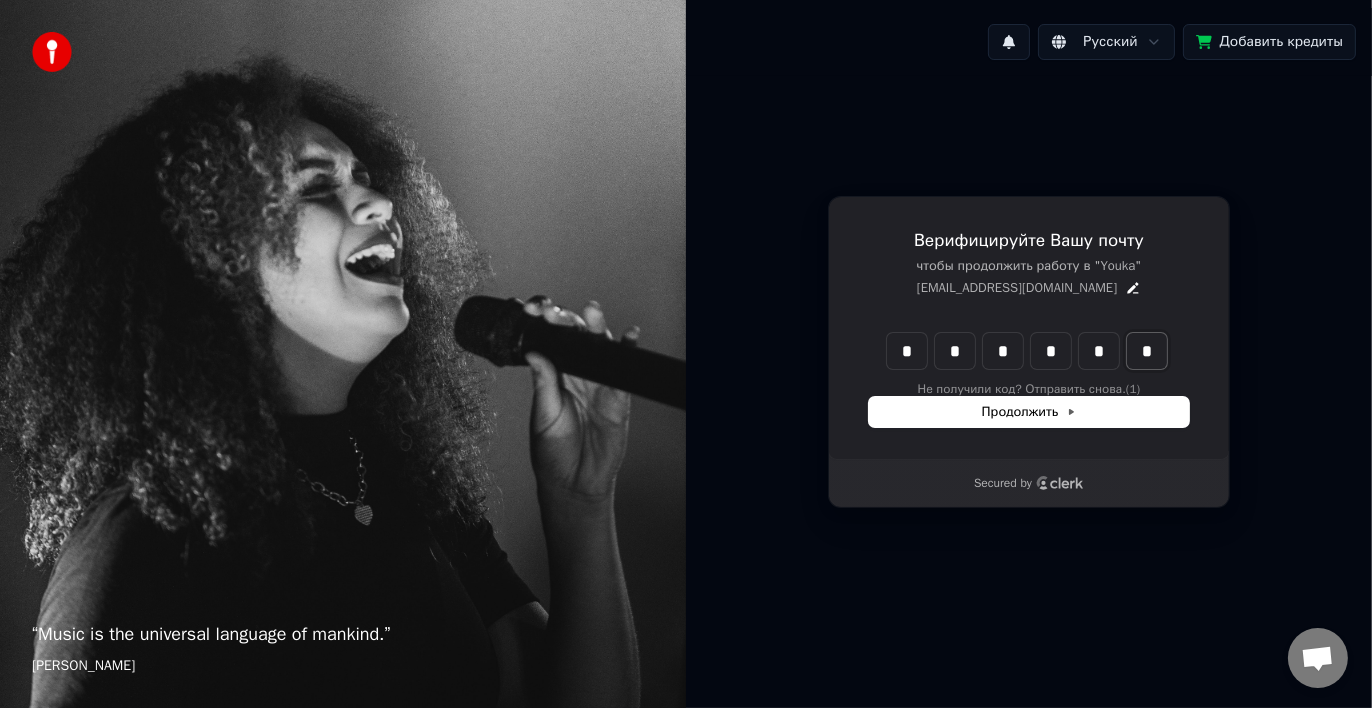 type on "*" 